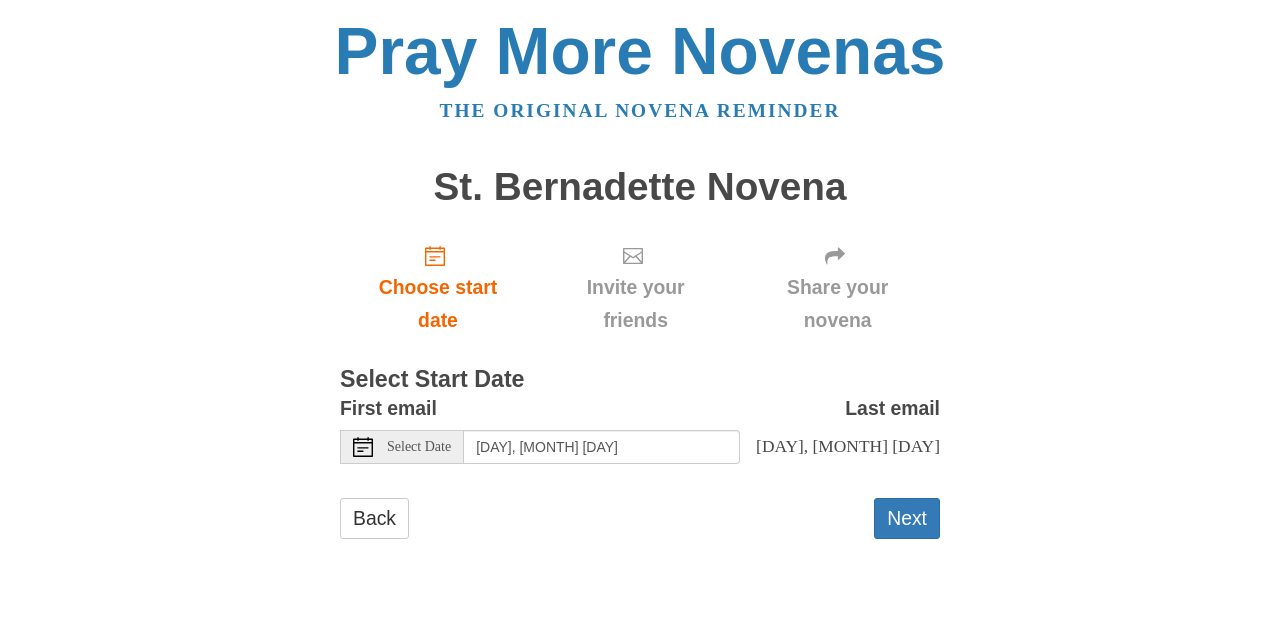 scroll, scrollTop: 0, scrollLeft: 0, axis: both 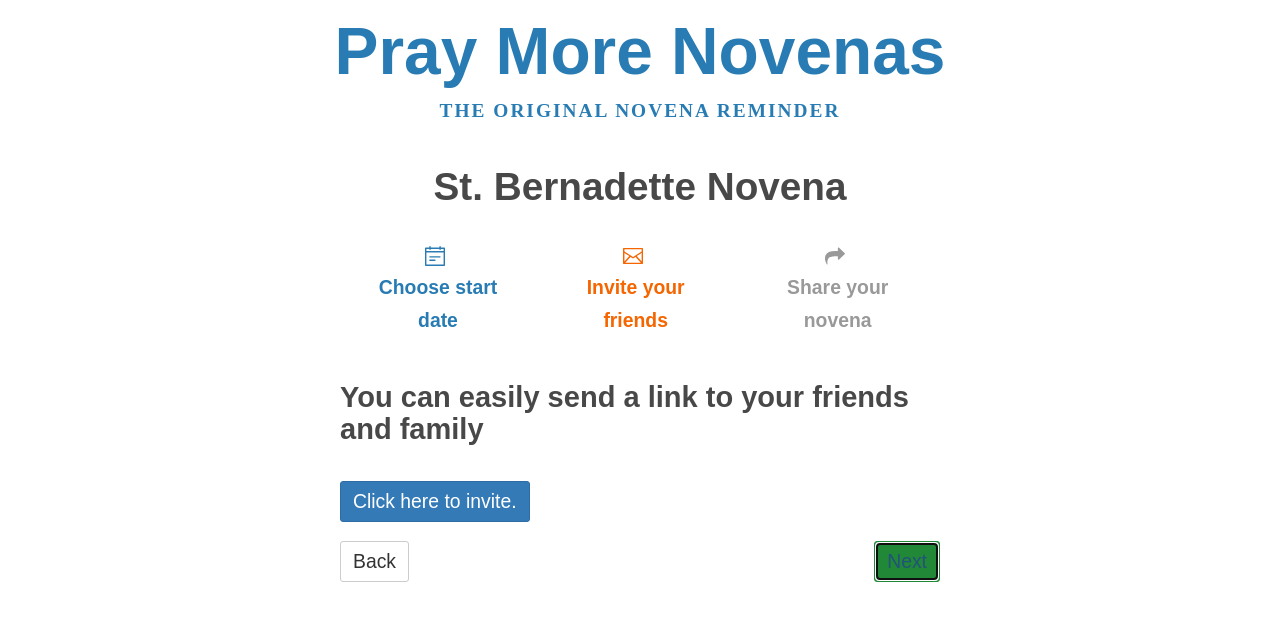 click on "Next" at bounding box center (907, 561) 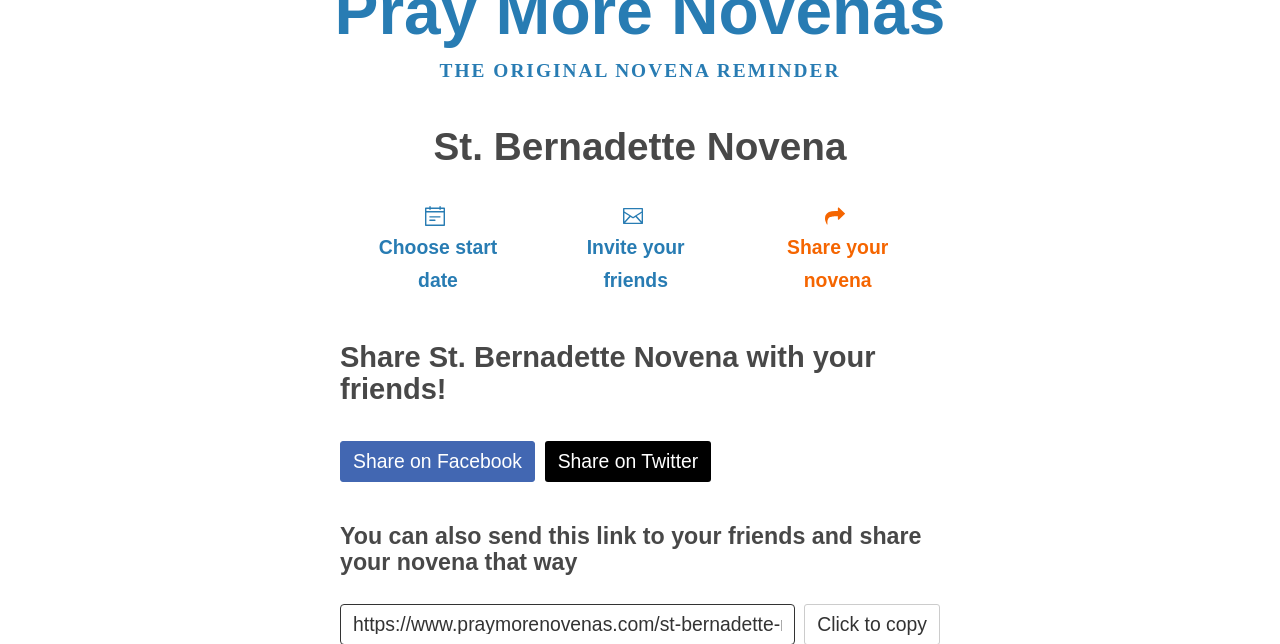 scroll, scrollTop: 40, scrollLeft: 0, axis: vertical 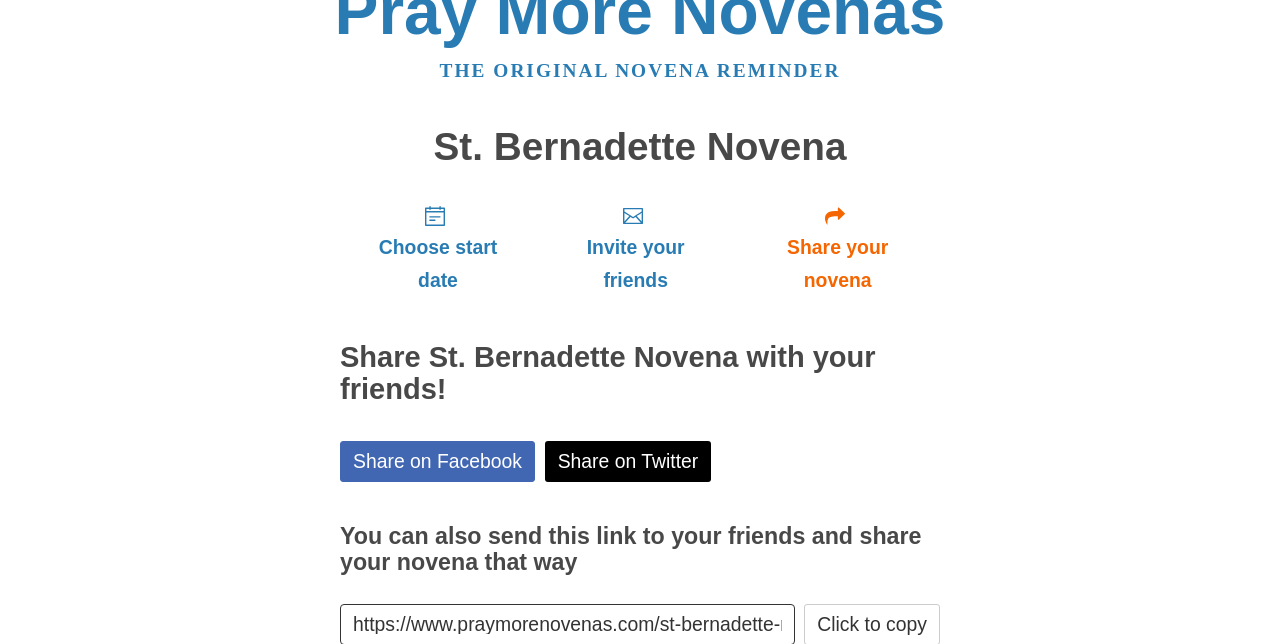click on "Finish" at bounding box center [901, 684] 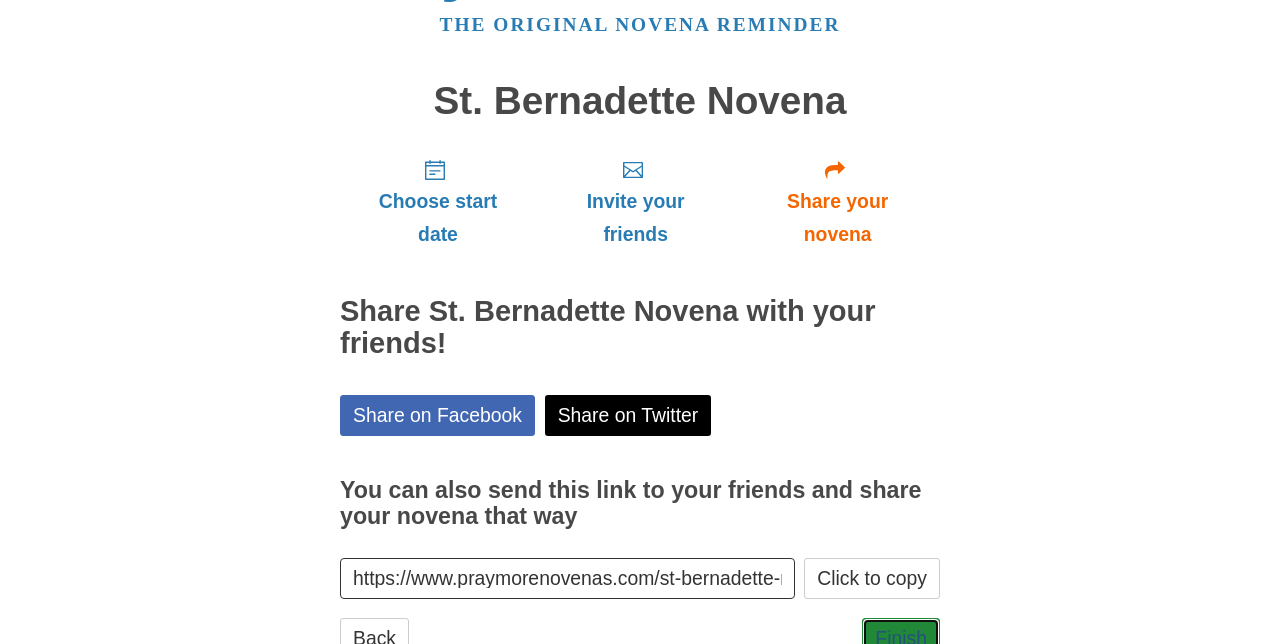 scroll, scrollTop: 114, scrollLeft: 0, axis: vertical 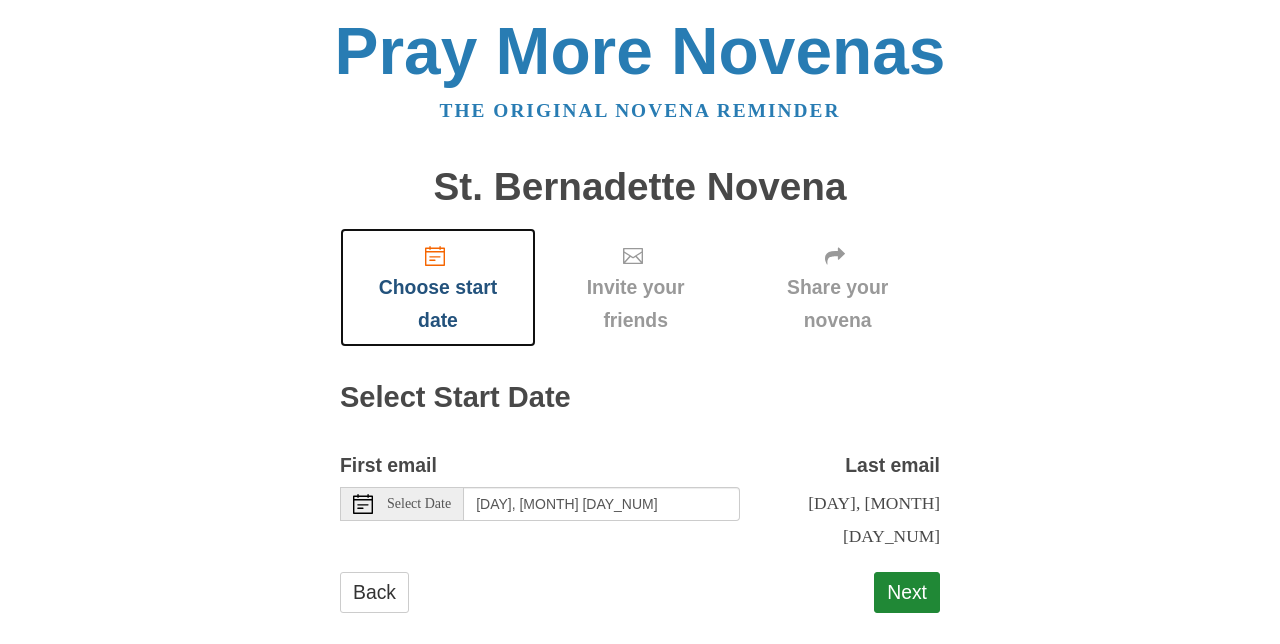 click 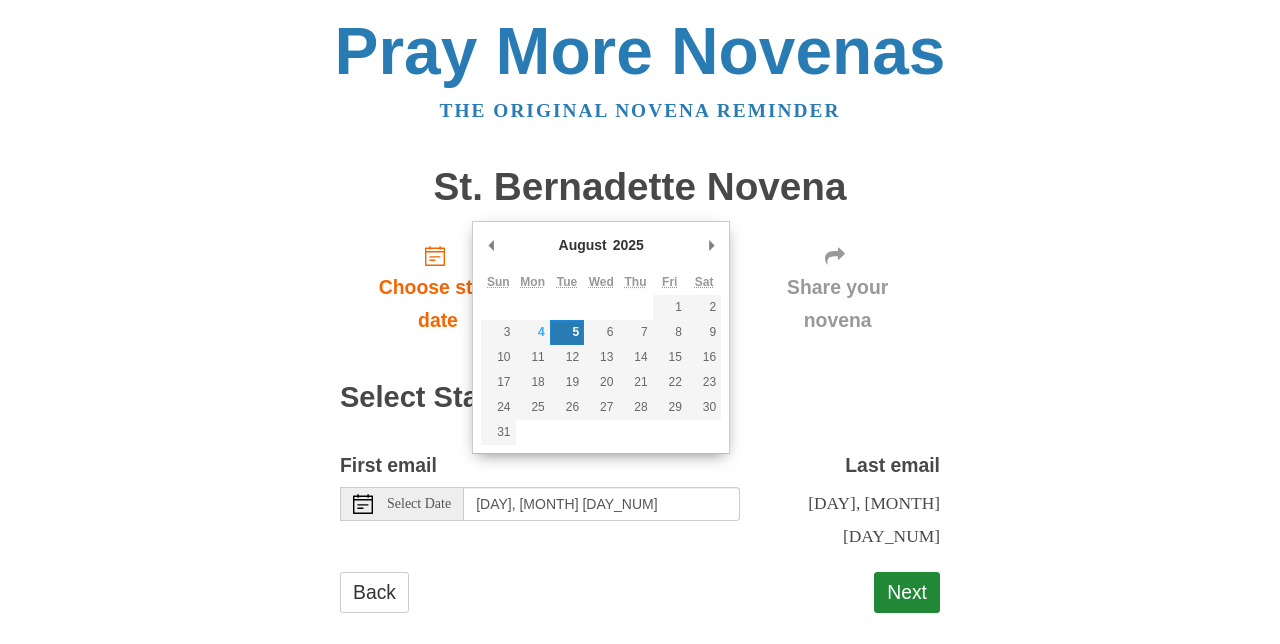 scroll, scrollTop: 0, scrollLeft: 0, axis: both 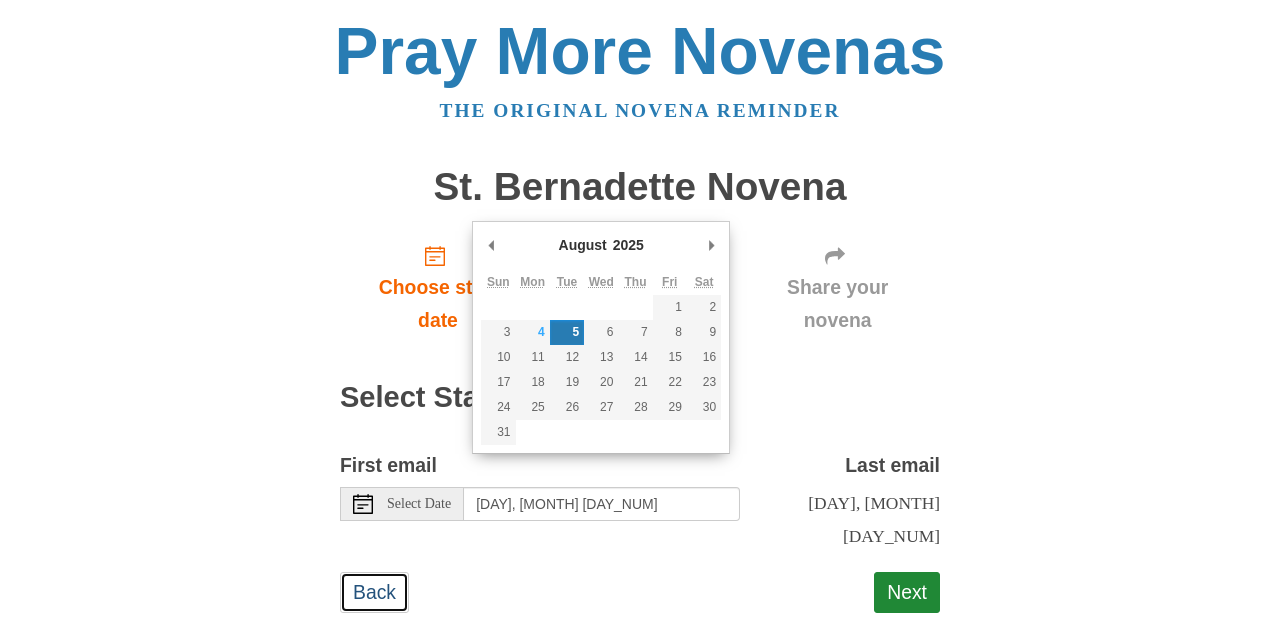 click on "Back" at bounding box center (374, 592) 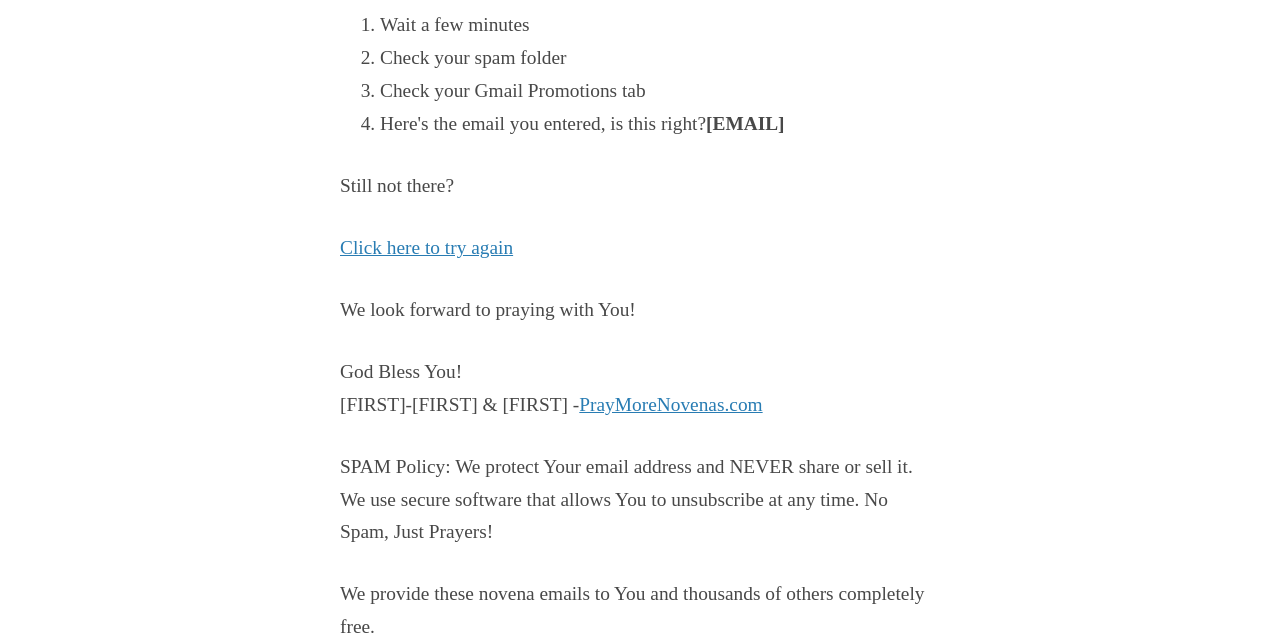 scroll, scrollTop: 490, scrollLeft: 0, axis: vertical 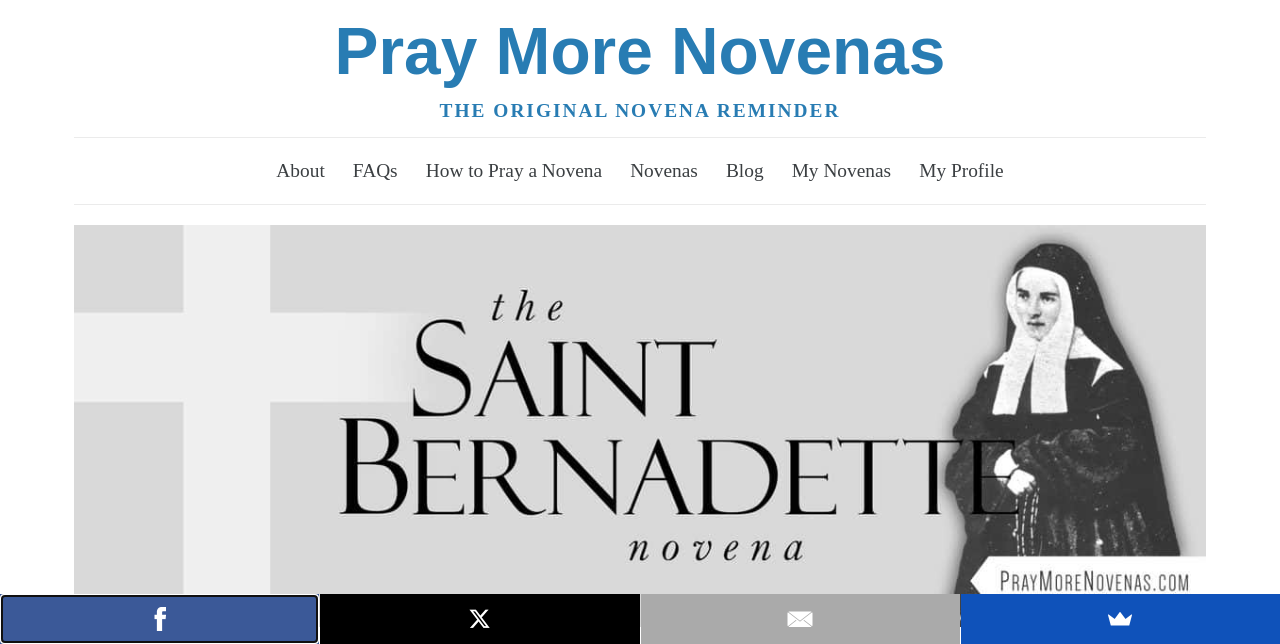 click at bounding box center (159, 619) 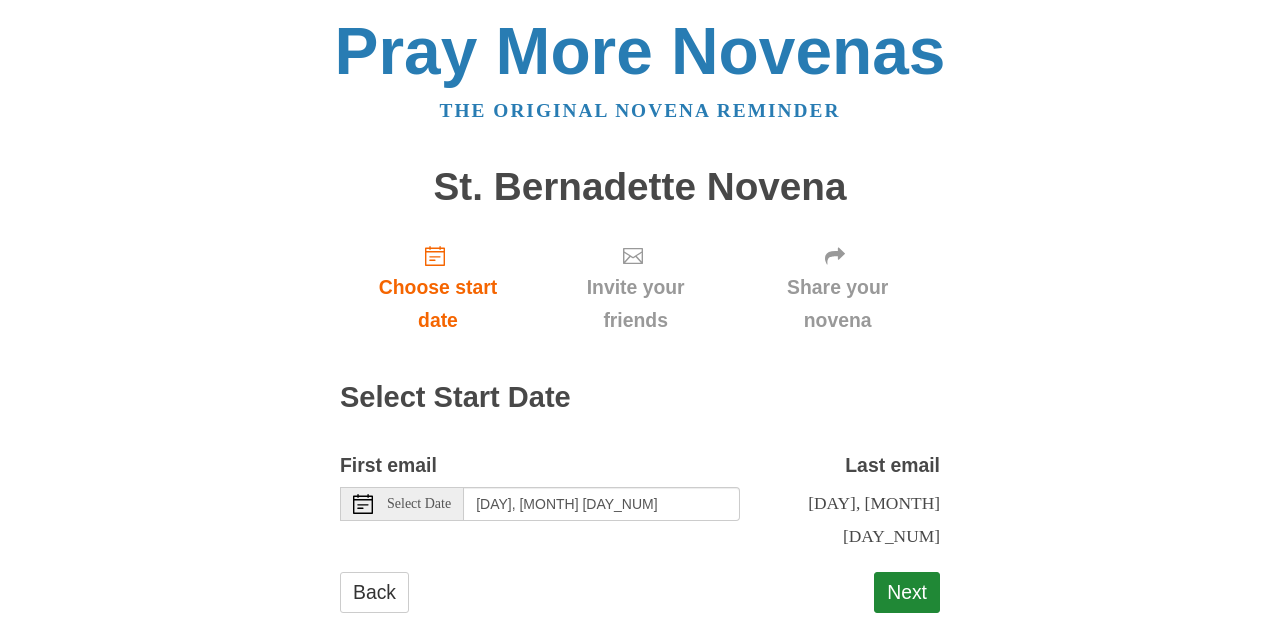 scroll, scrollTop: 0, scrollLeft: 0, axis: both 